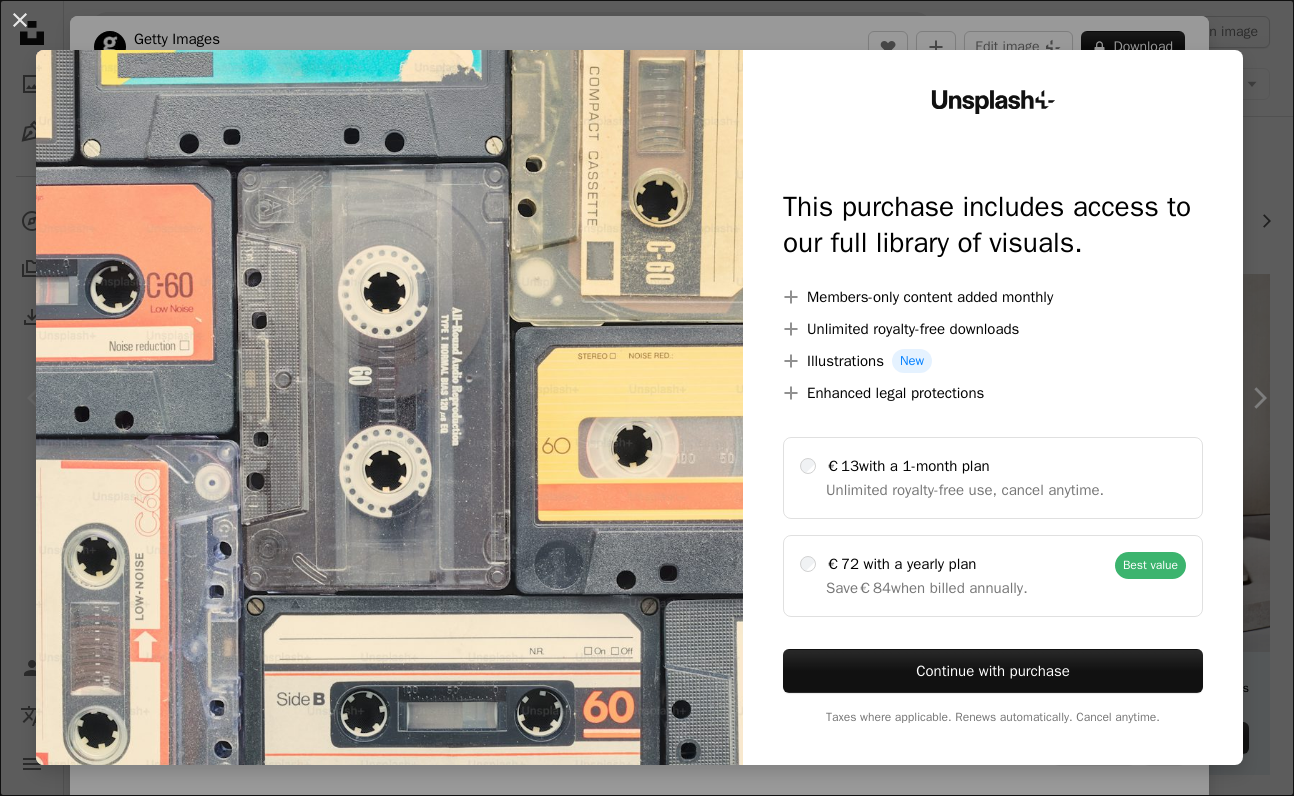scroll, scrollTop: 0, scrollLeft: 0, axis: both 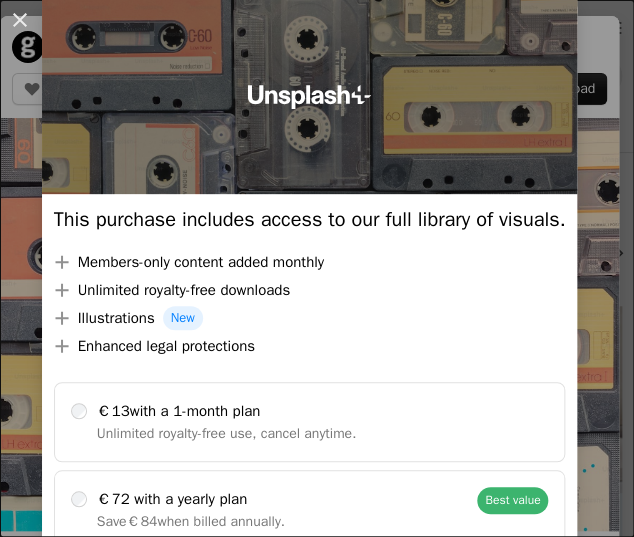 click at bounding box center [310, 97] 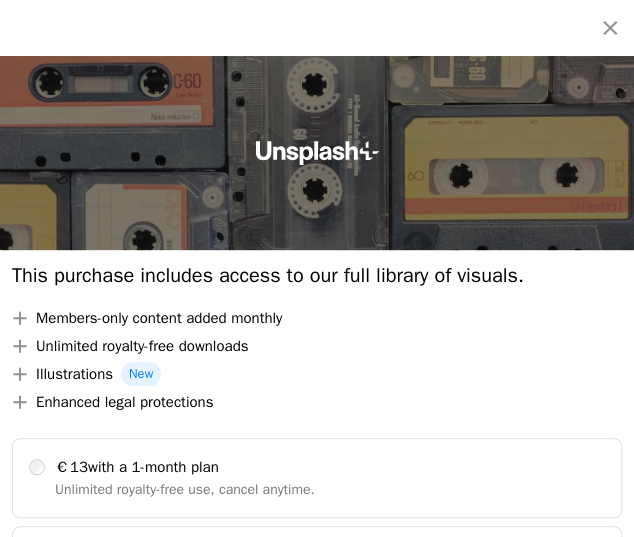 click at bounding box center [317, 153] 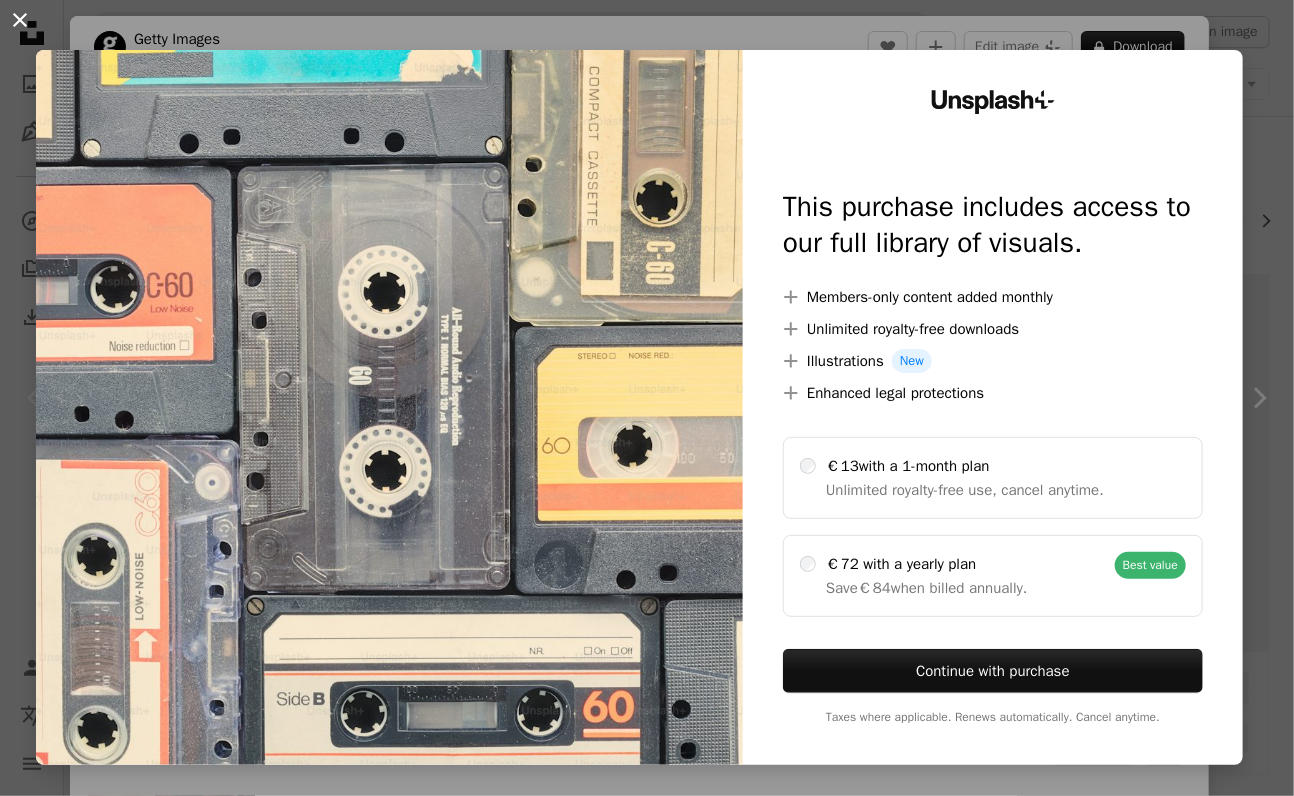 click on "An X shape Unsplash+ This purchase includes access to our full library of visuals. A plus sign Members-only content added monthly A plus sign Unlimited royalty-free downloads A plus sign Illustrations  New A plus sign Enhanced legal protections €13  with a 1-month plan Unlimited royalty-free use, cancel anytime. €72   with a yearly plan Save  €84  when billed annually. Best value Continue with purchase Taxes where applicable. Renews automatically. Cancel anytime." at bounding box center (647, 398) 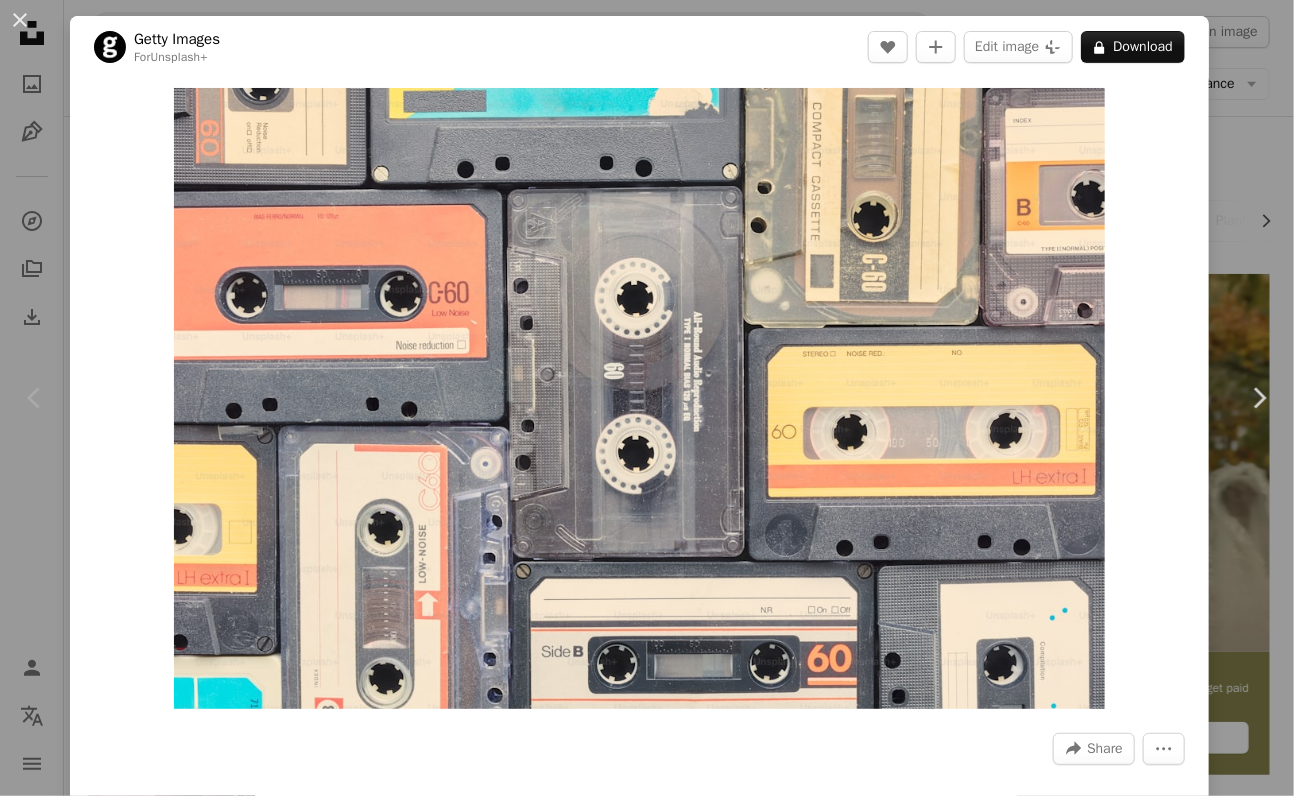 click on "**********" at bounding box center [647, 398] 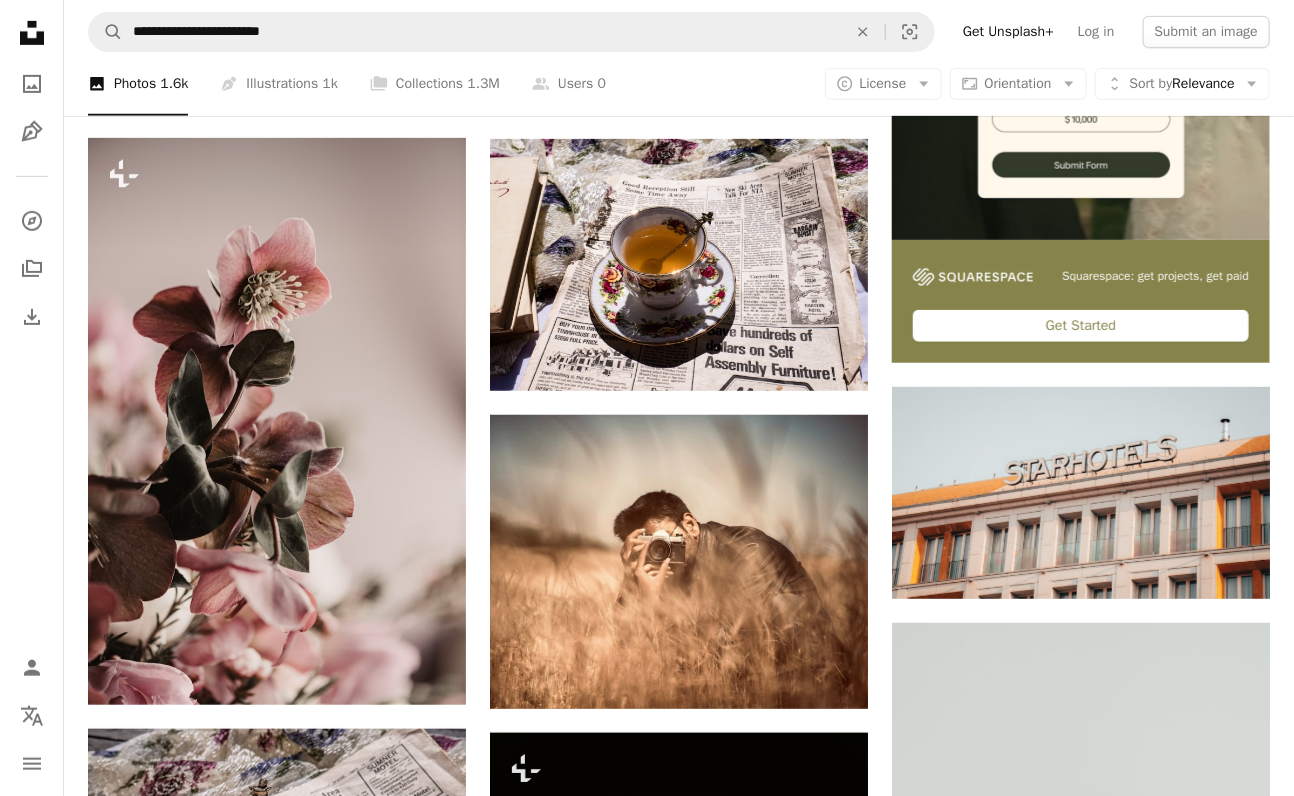 scroll, scrollTop: 422, scrollLeft: 0, axis: vertical 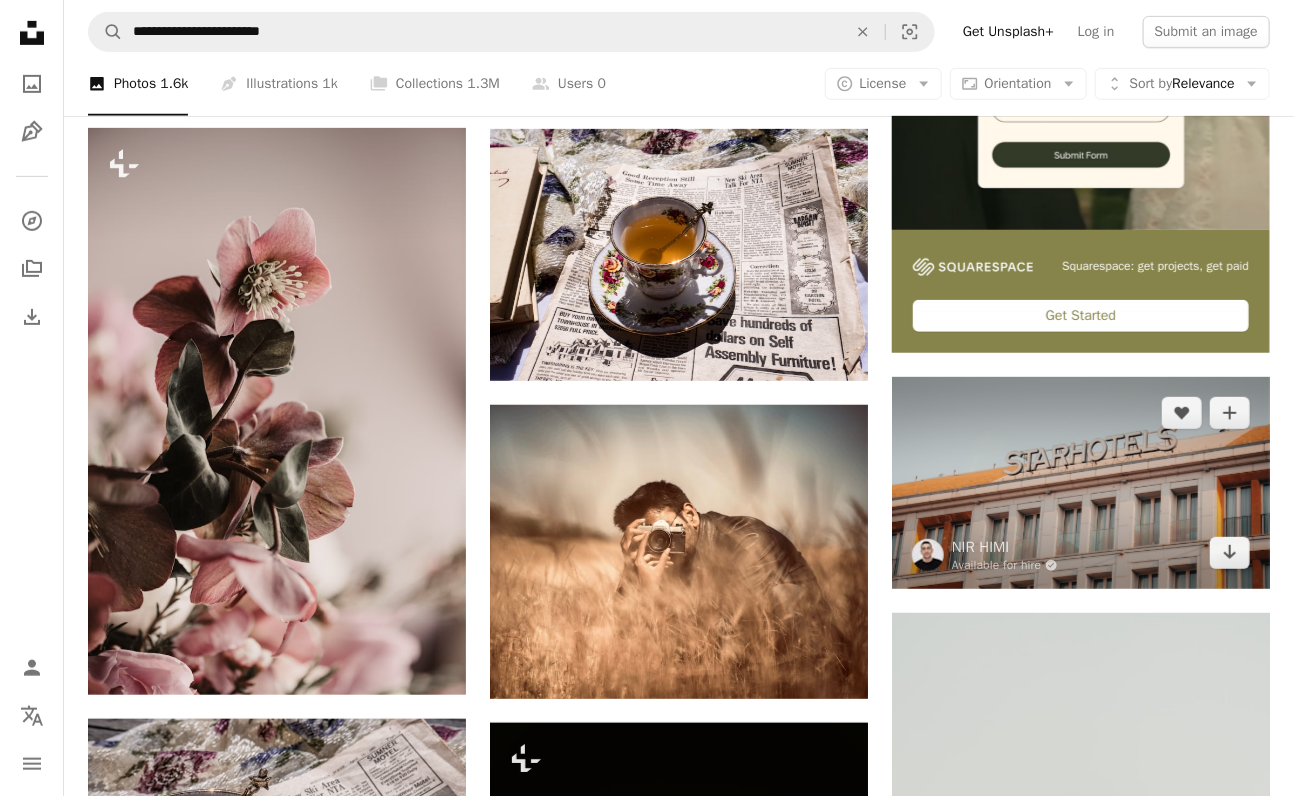 click at bounding box center [1081, 483] 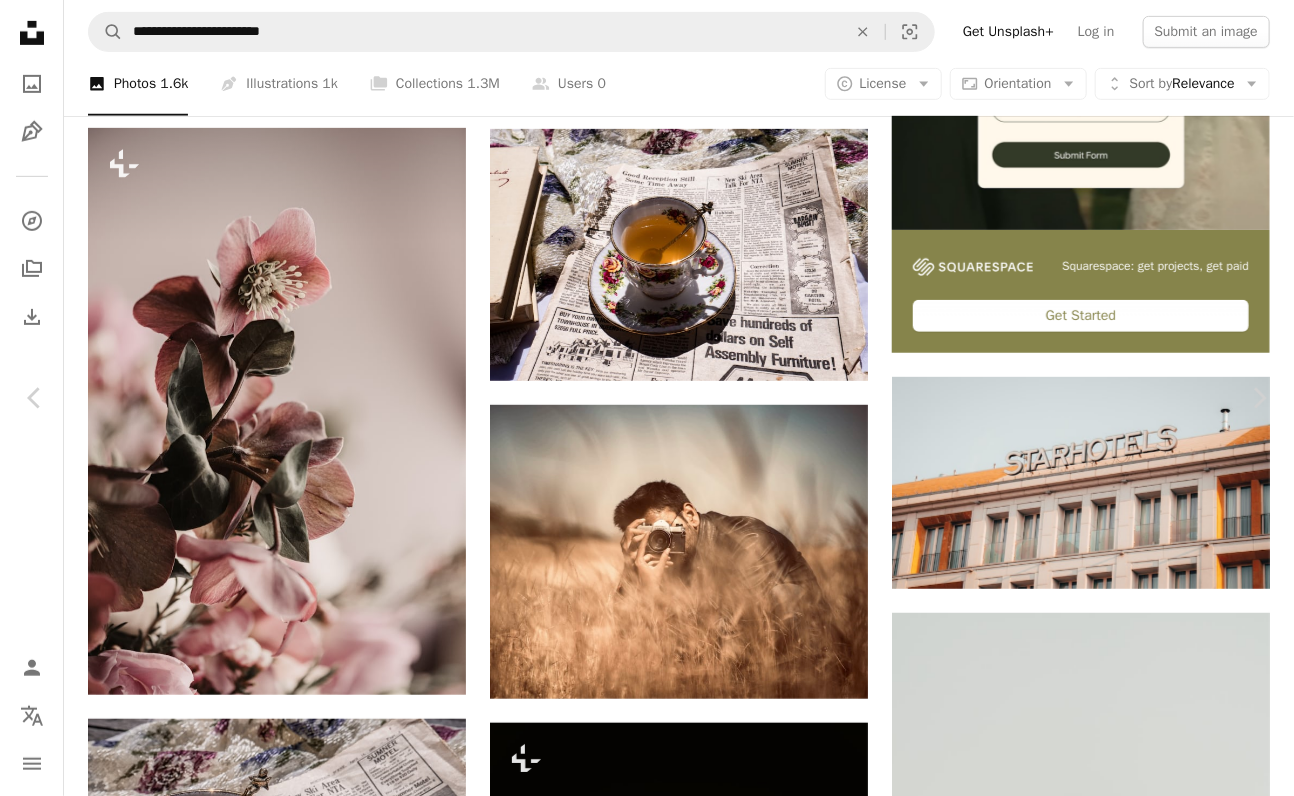 click on "Choose download size" at bounding box center (1182, 3941) 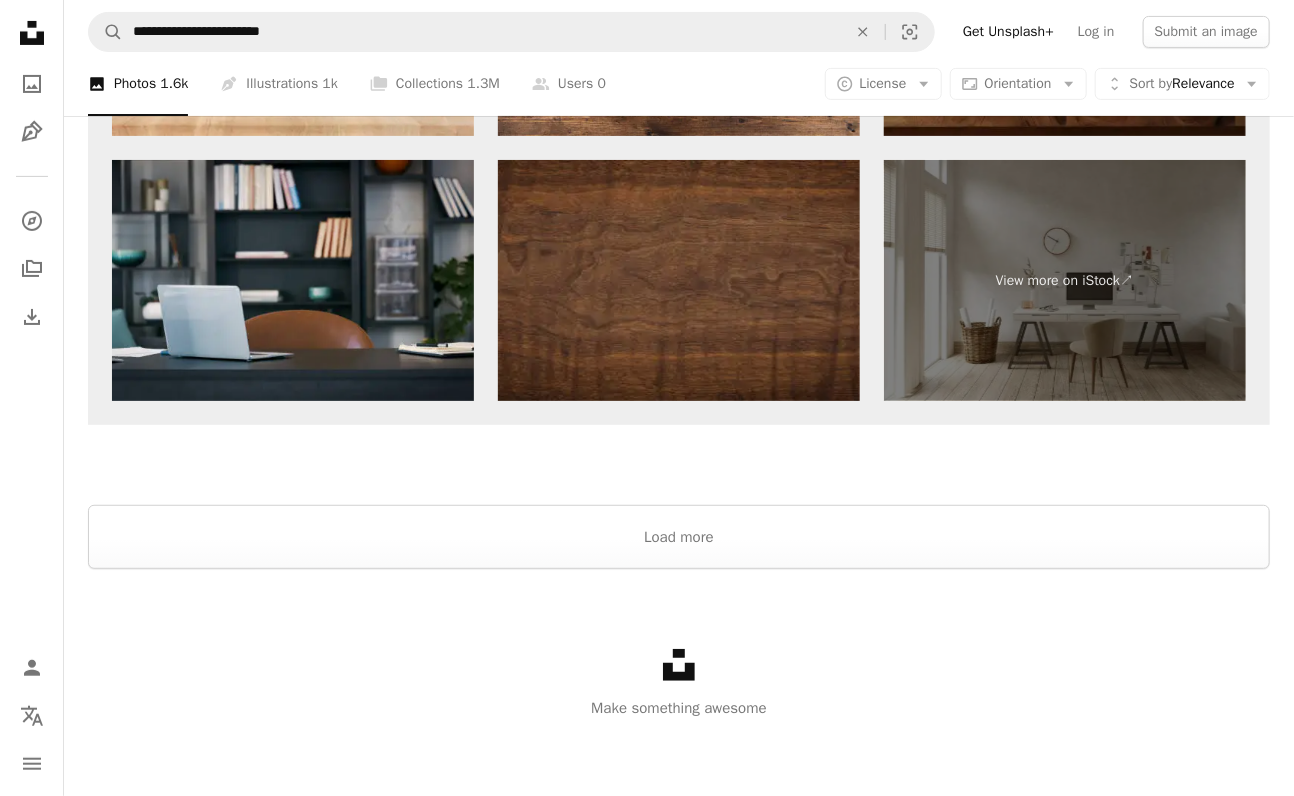 scroll, scrollTop: 3478, scrollLeft: 0, axis: vertical 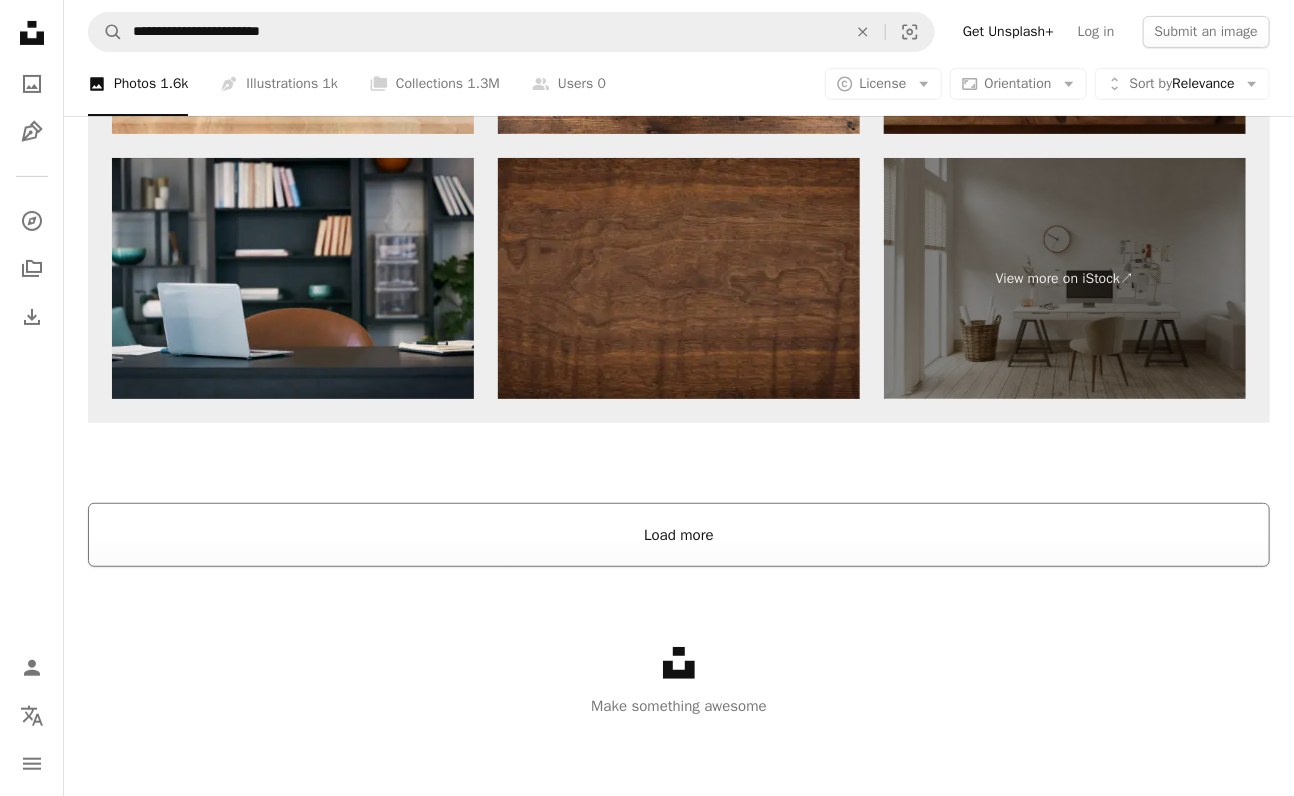 click on "Load more" at bounding box center [679, 535] 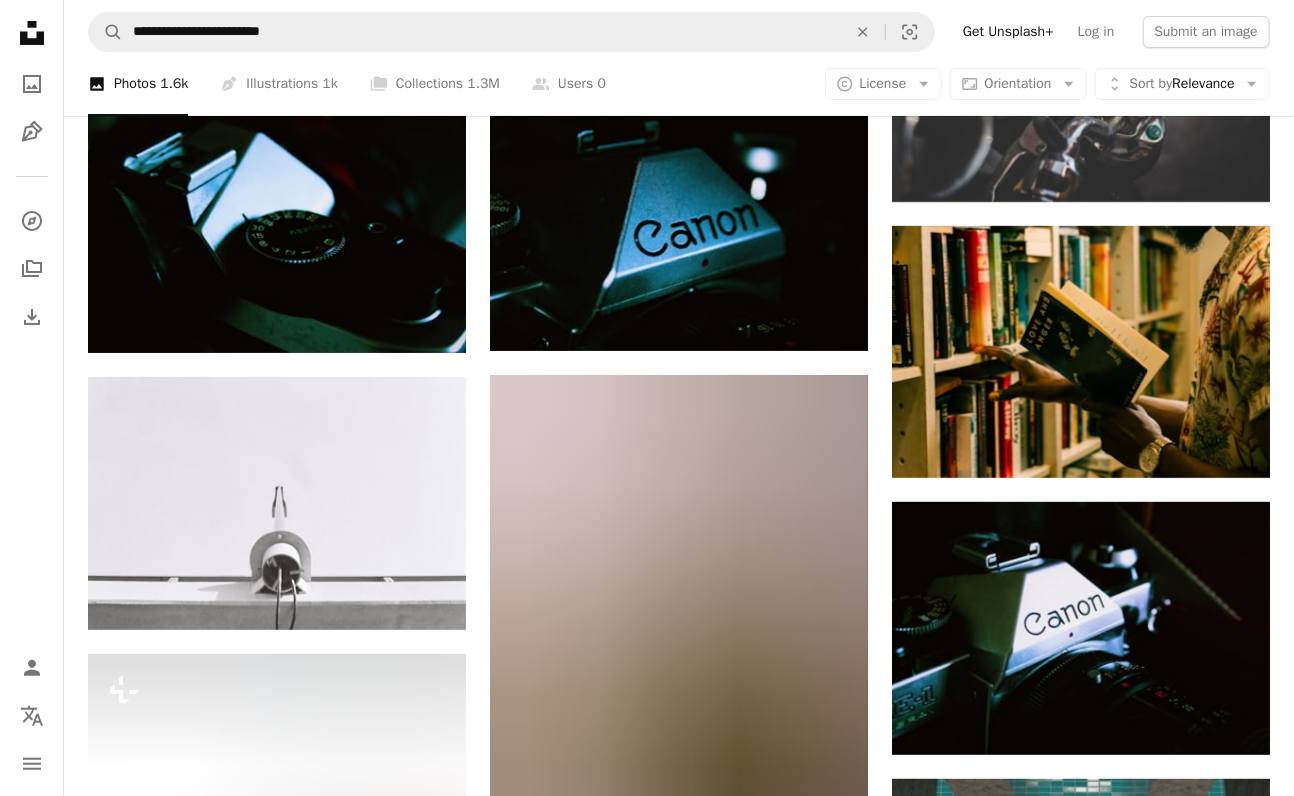 scroll, scrollTop: 3333, scrollLeft: 0, axis: vertical 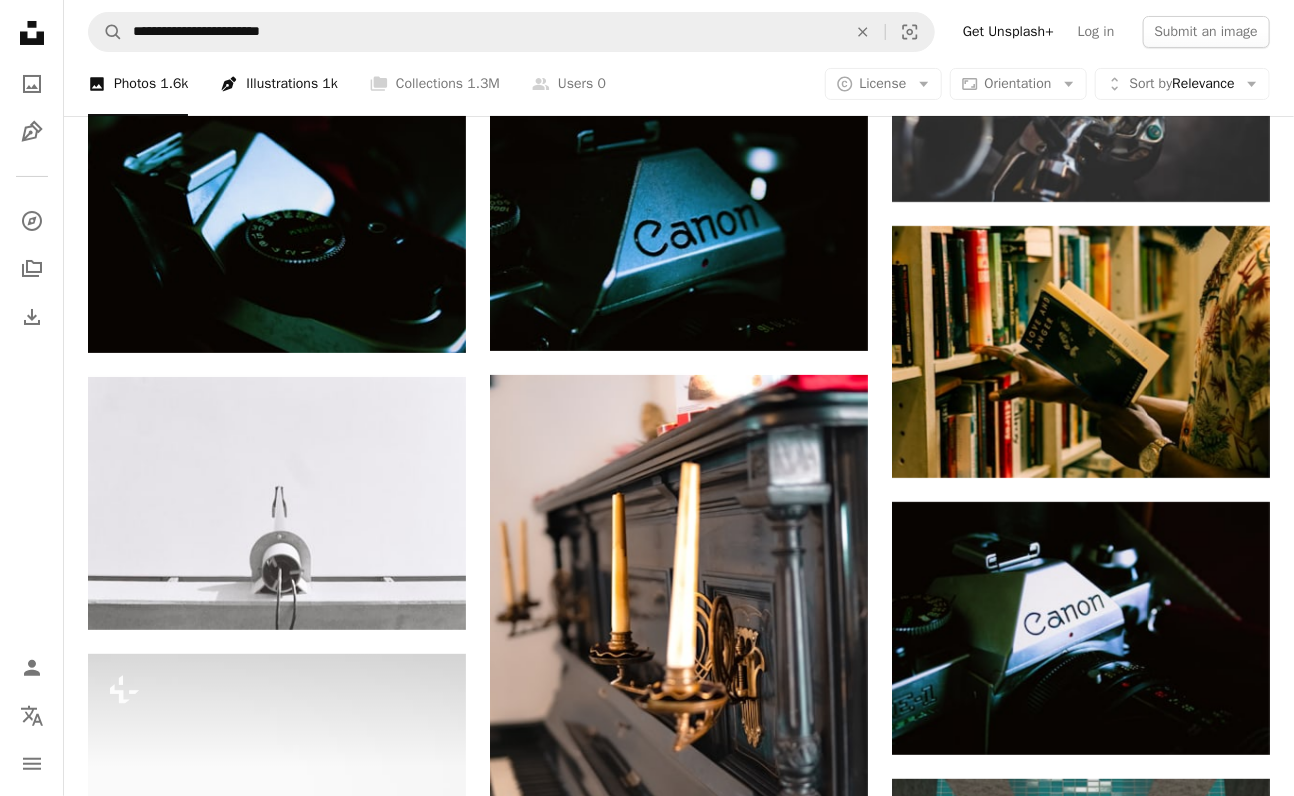 click on "Pen Tool Illustrations   1k" at bounding box center [278, 84] 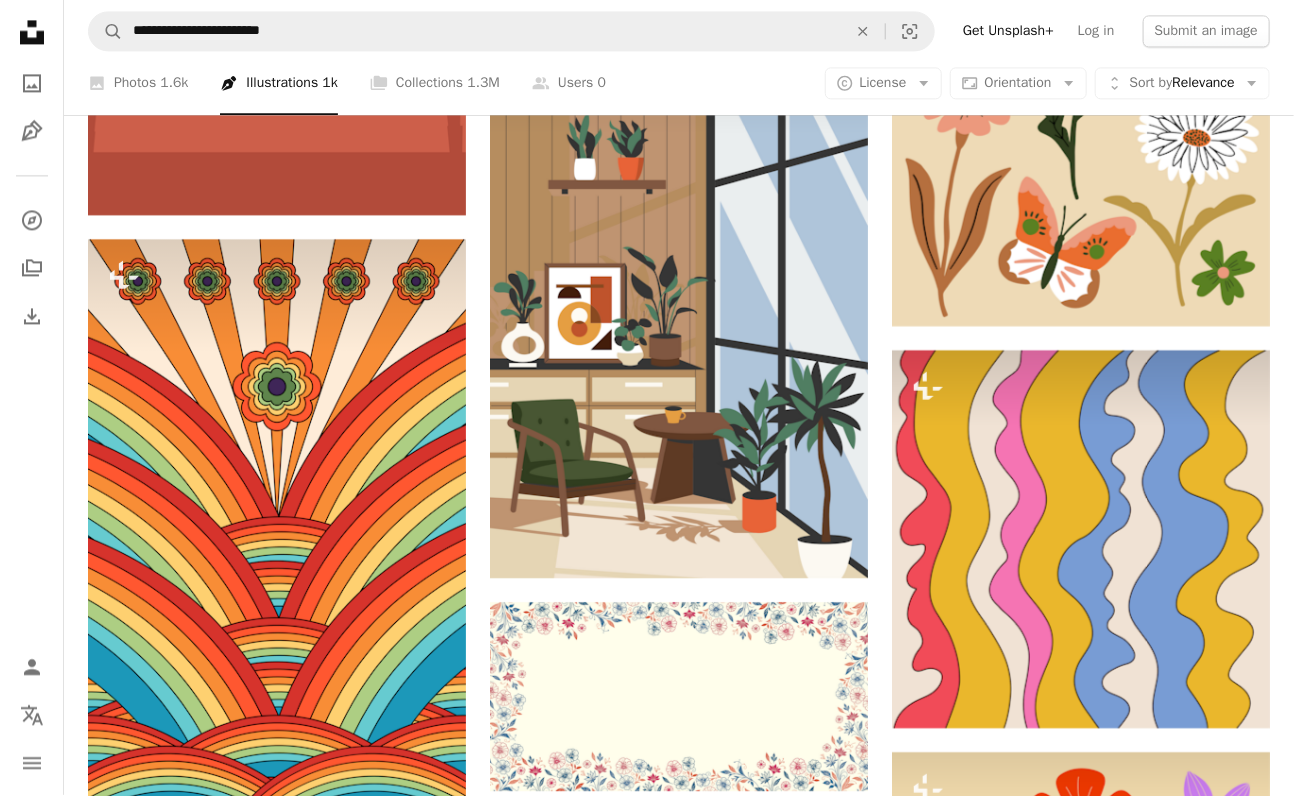 scroll, scrollTop: 1953, scrollLeft: 0, axis: vertical 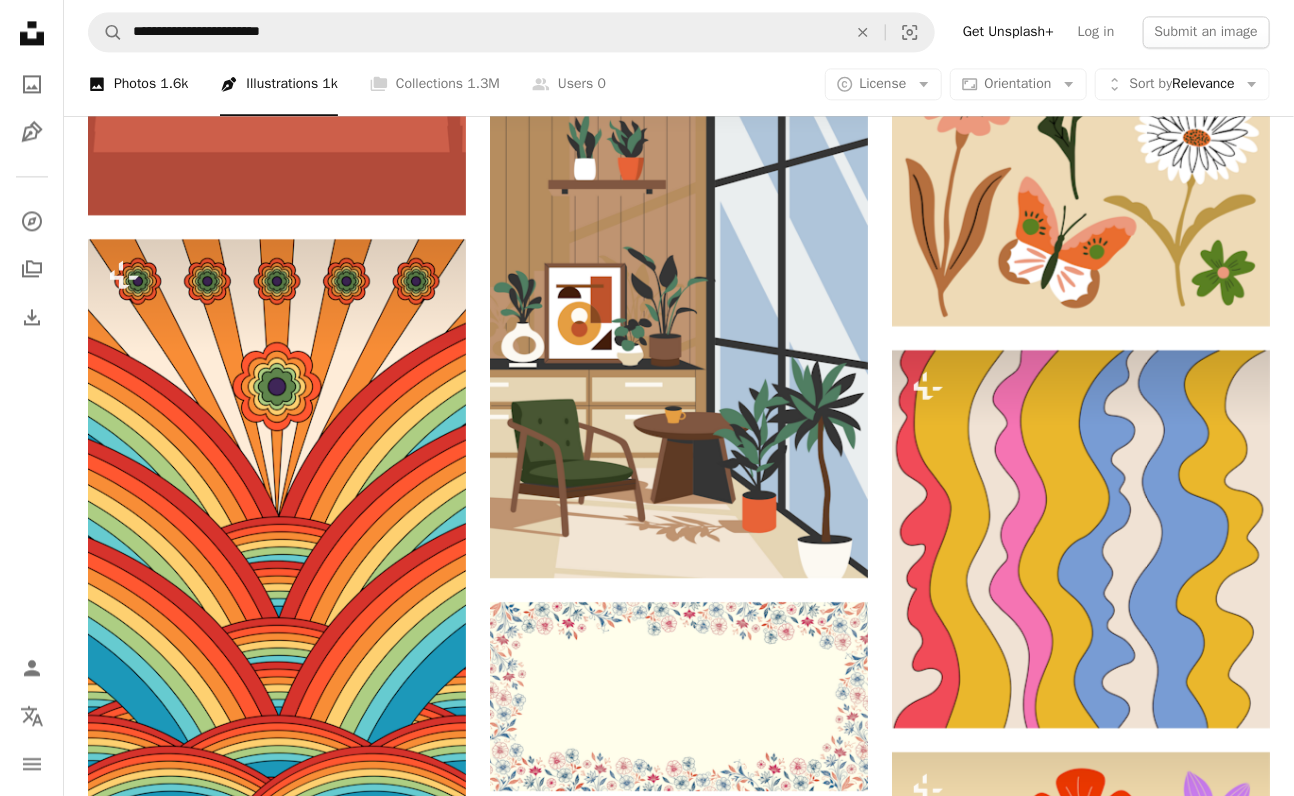click on "A photo Photos   1.6k" at bounding box center (138, 84) 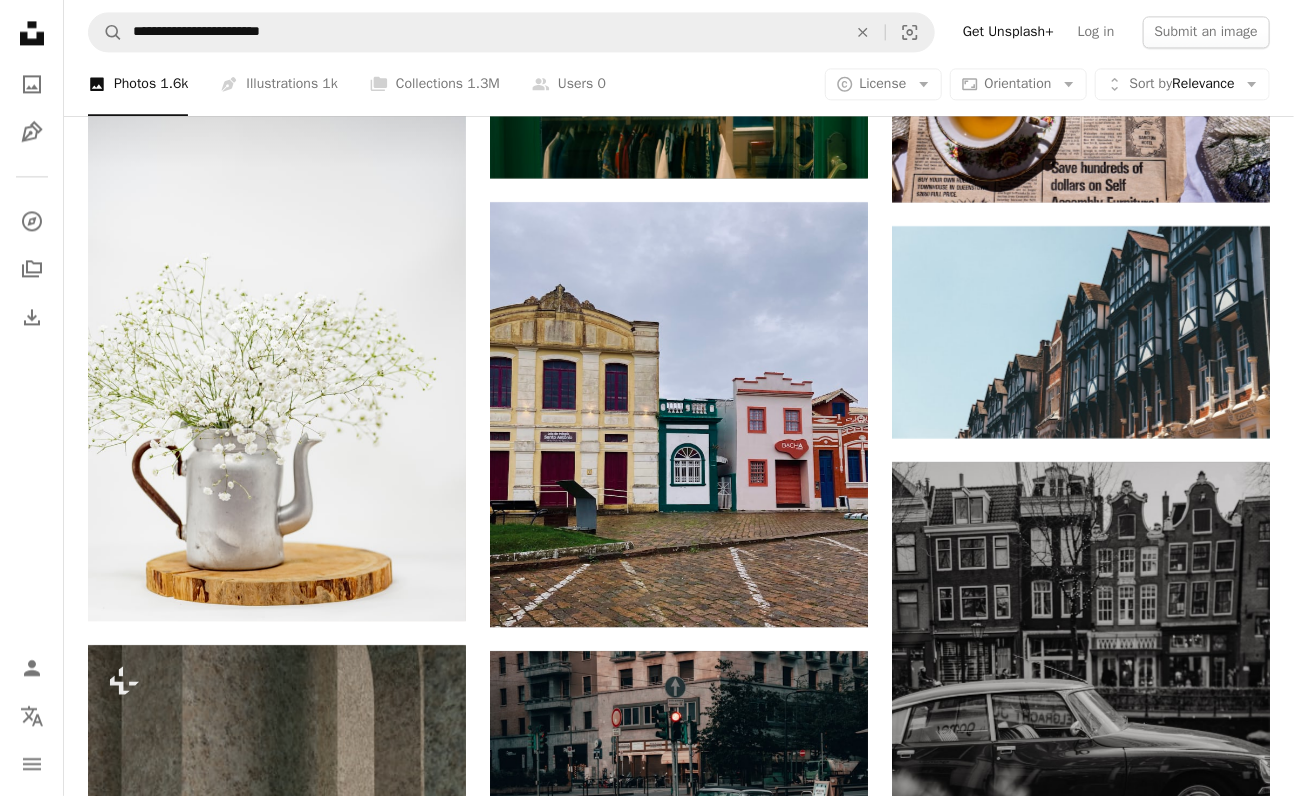 scroll, scrollTop: 0, scrollLeft: 0, axis: both 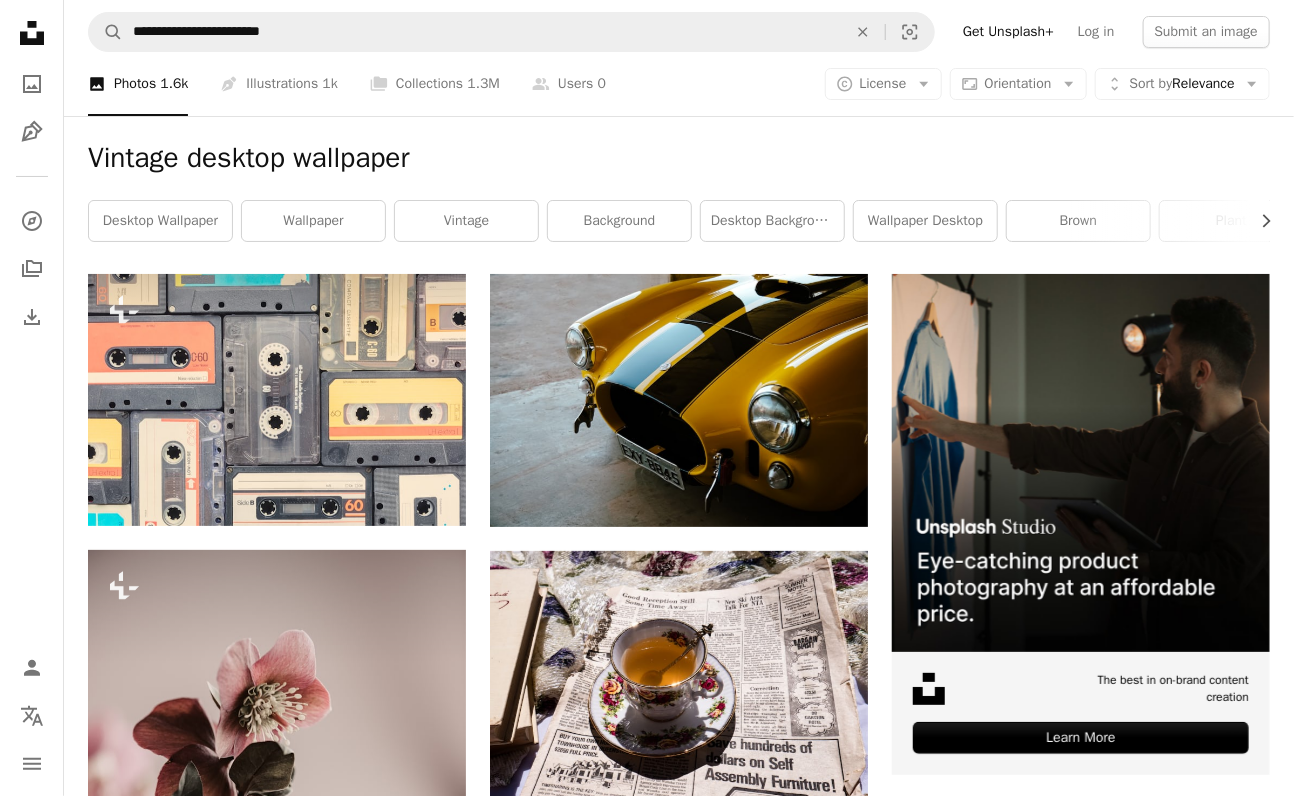 click on "A photo Photos   1.6k" at bounding box center [138, 84] 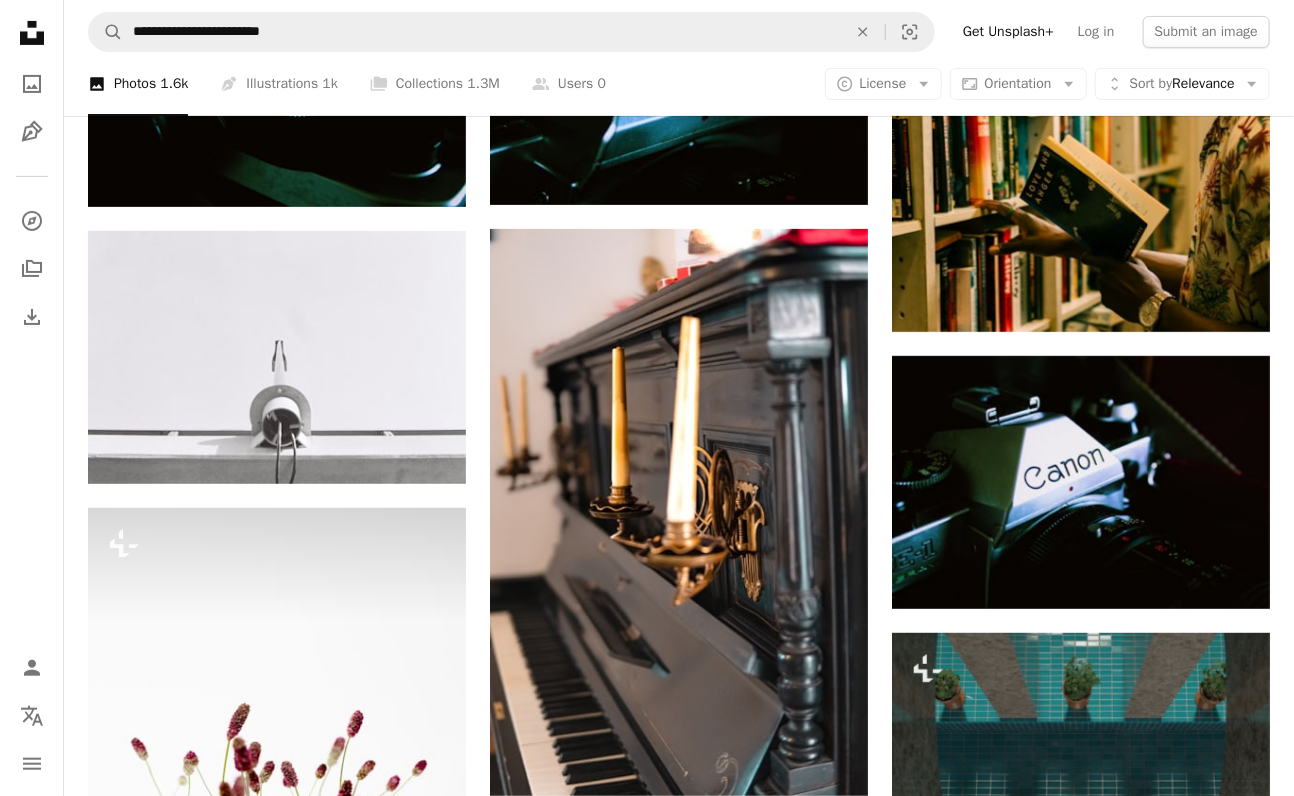 scroll, scrollTop: 3484, scrollLeft: 0, axis: vertical 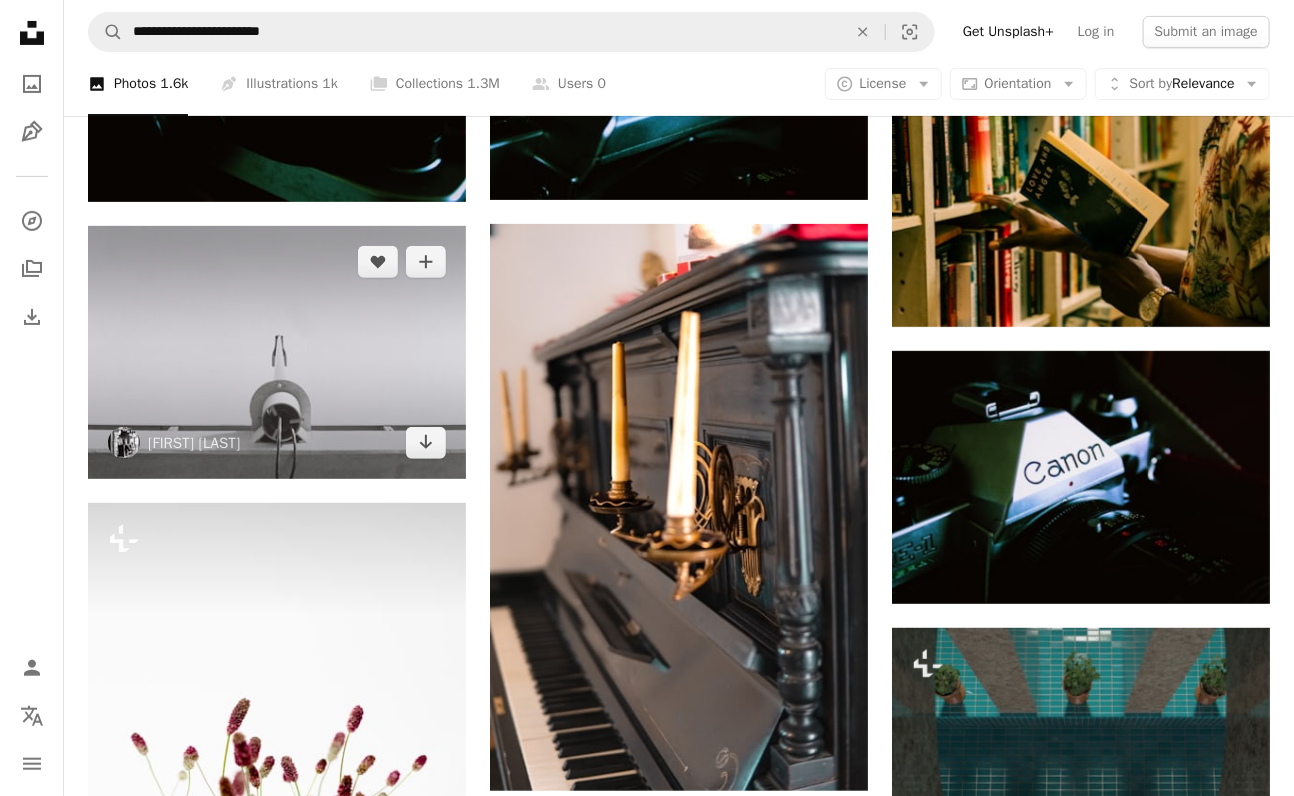 click at bounding box center (277, 352) 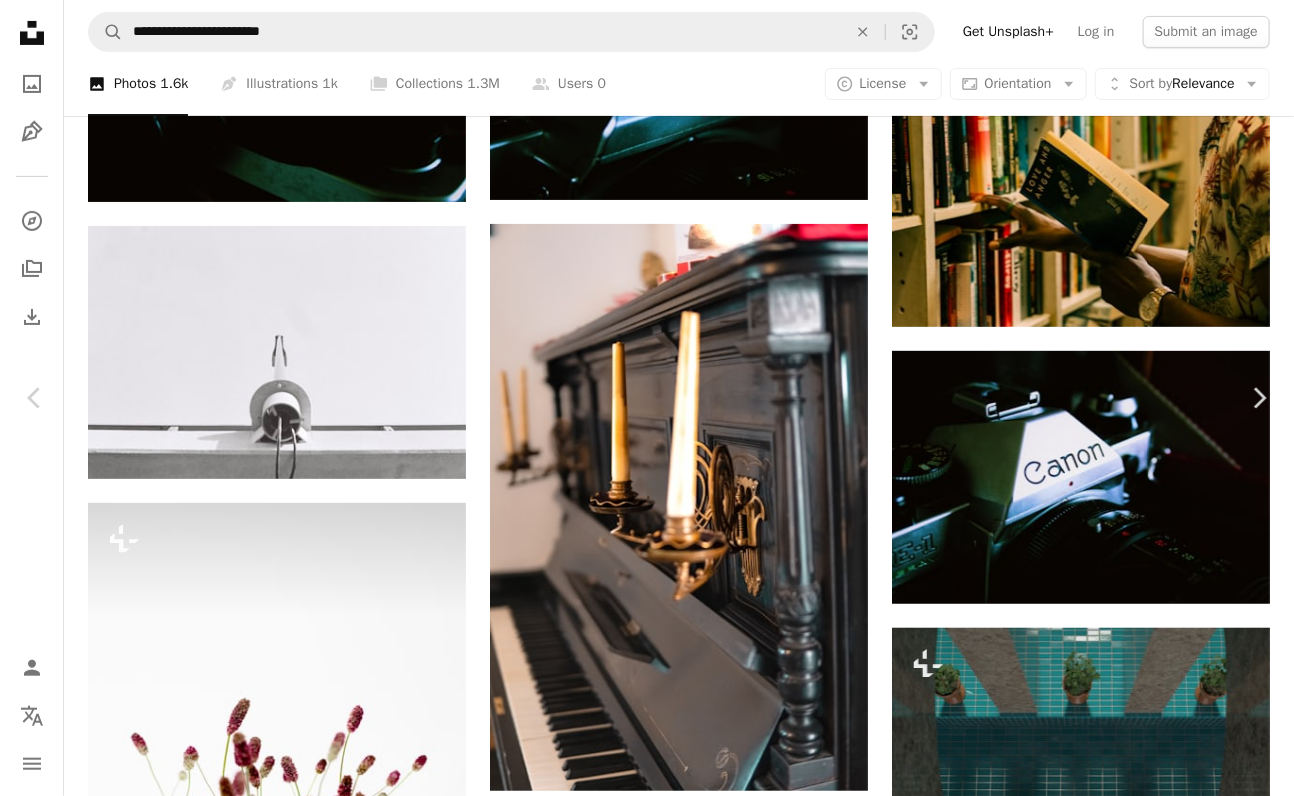 click on "An X shape" at bounding box center (20, 20) 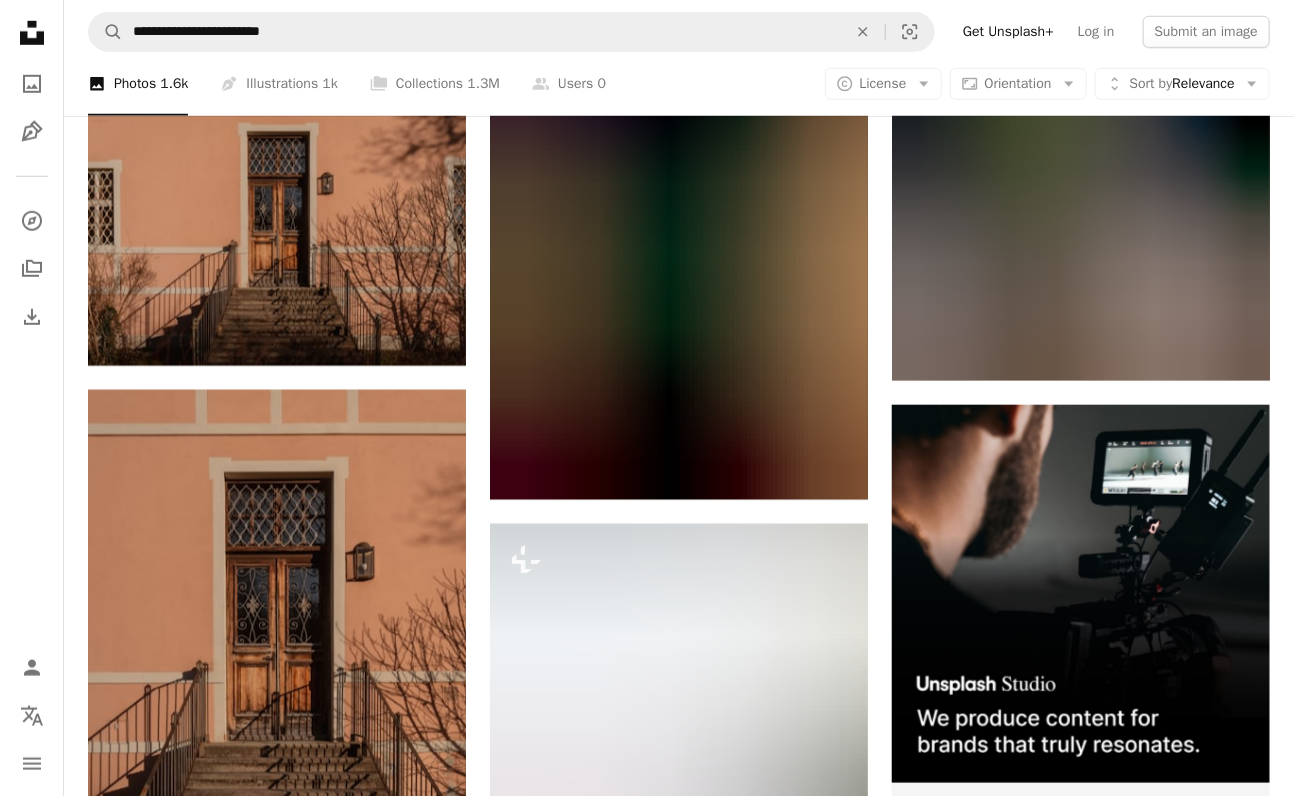 scroll, scrollTop: 7128, scrollLeft: 0, axis: vertical 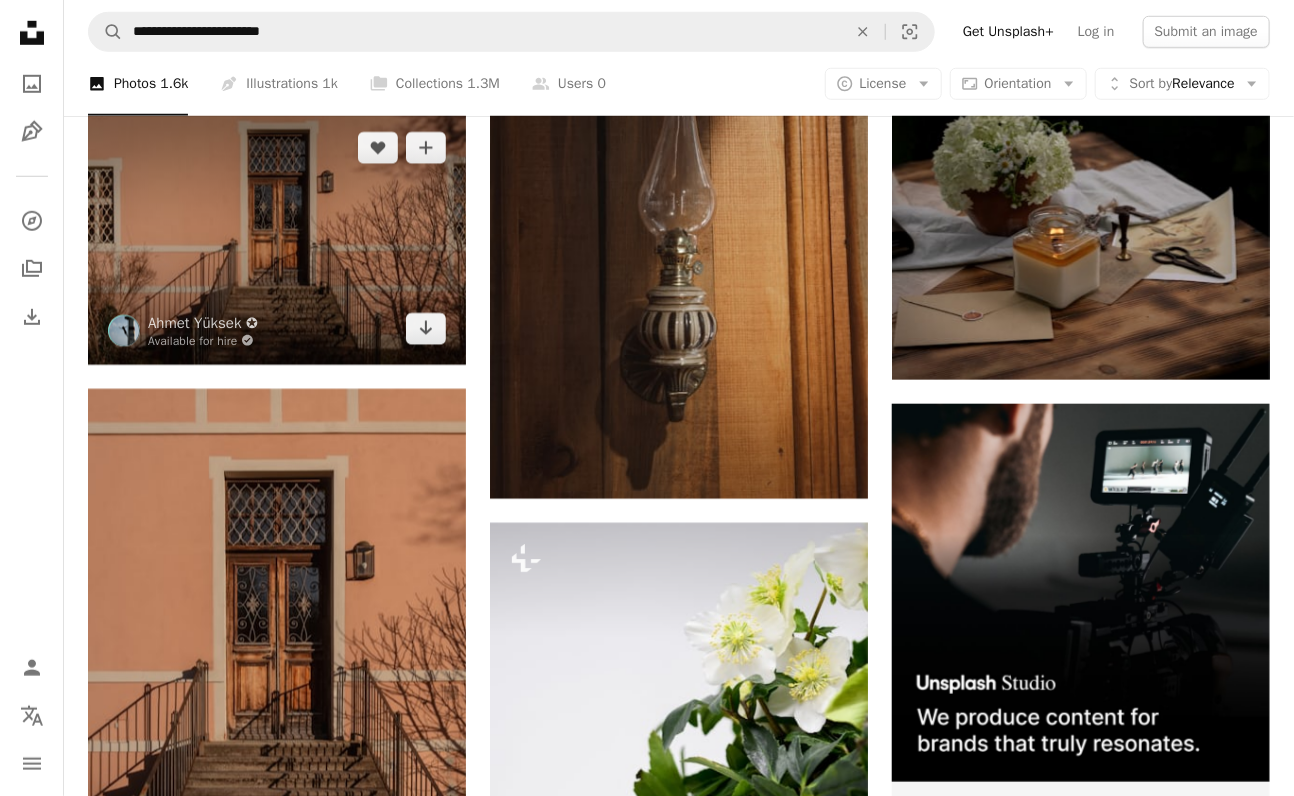 click at bounding box center (277, 238) 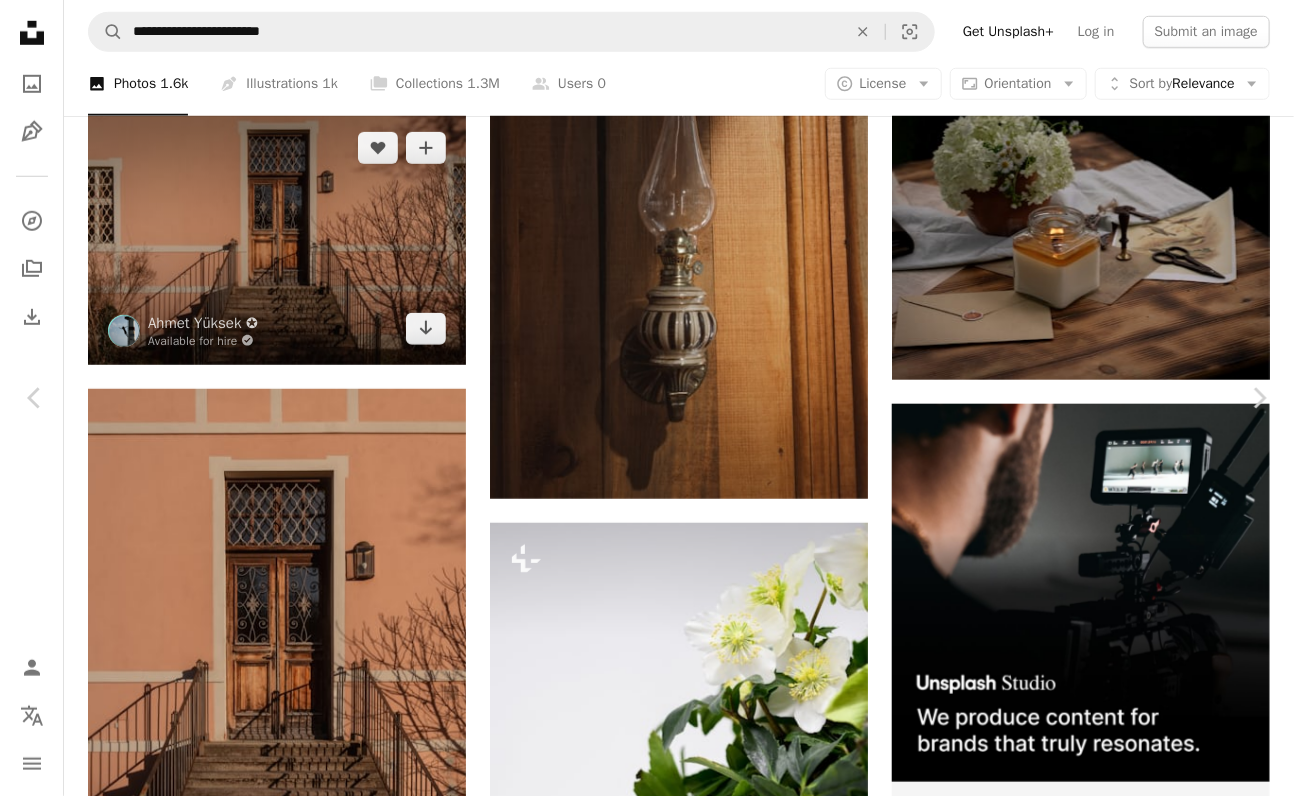 click at bounding box center (639, 4093) 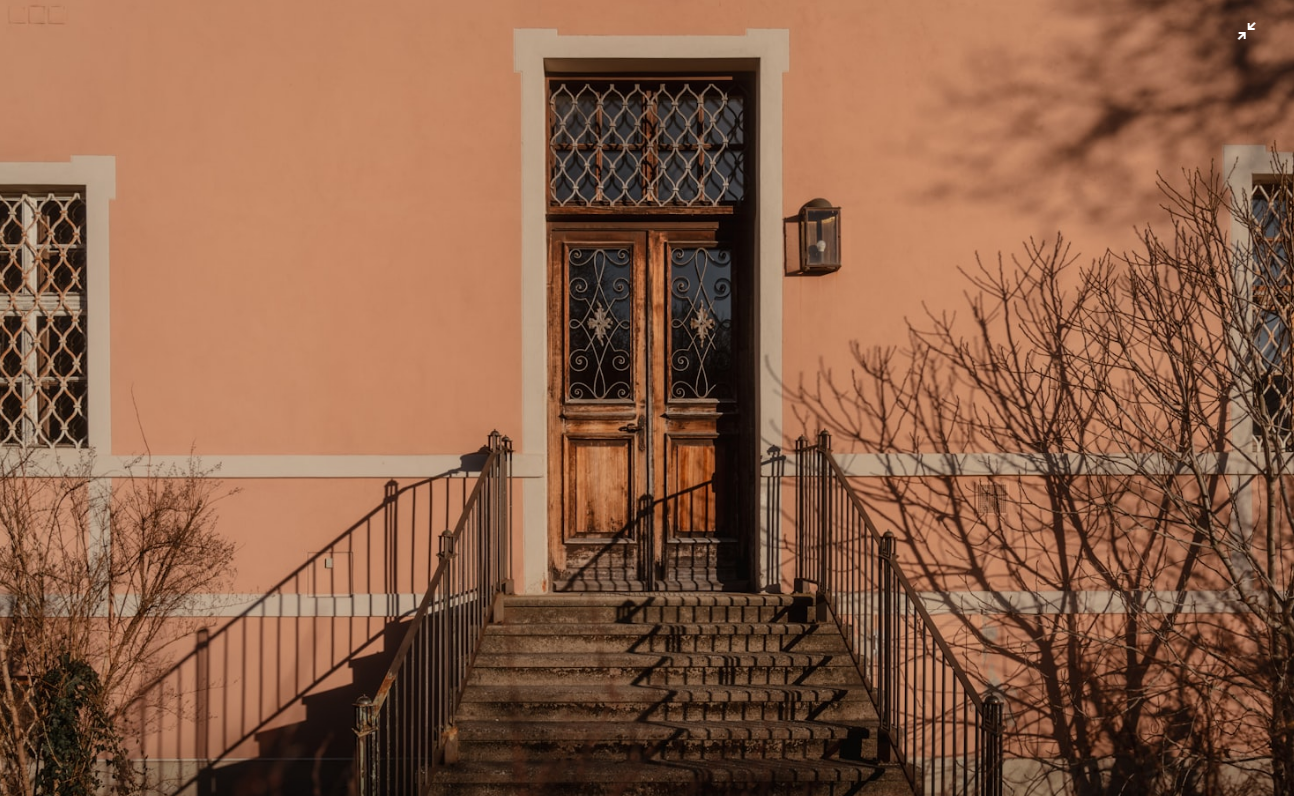 scroll, scrollTop: 34, scrollLeft: 0, axis: vertical 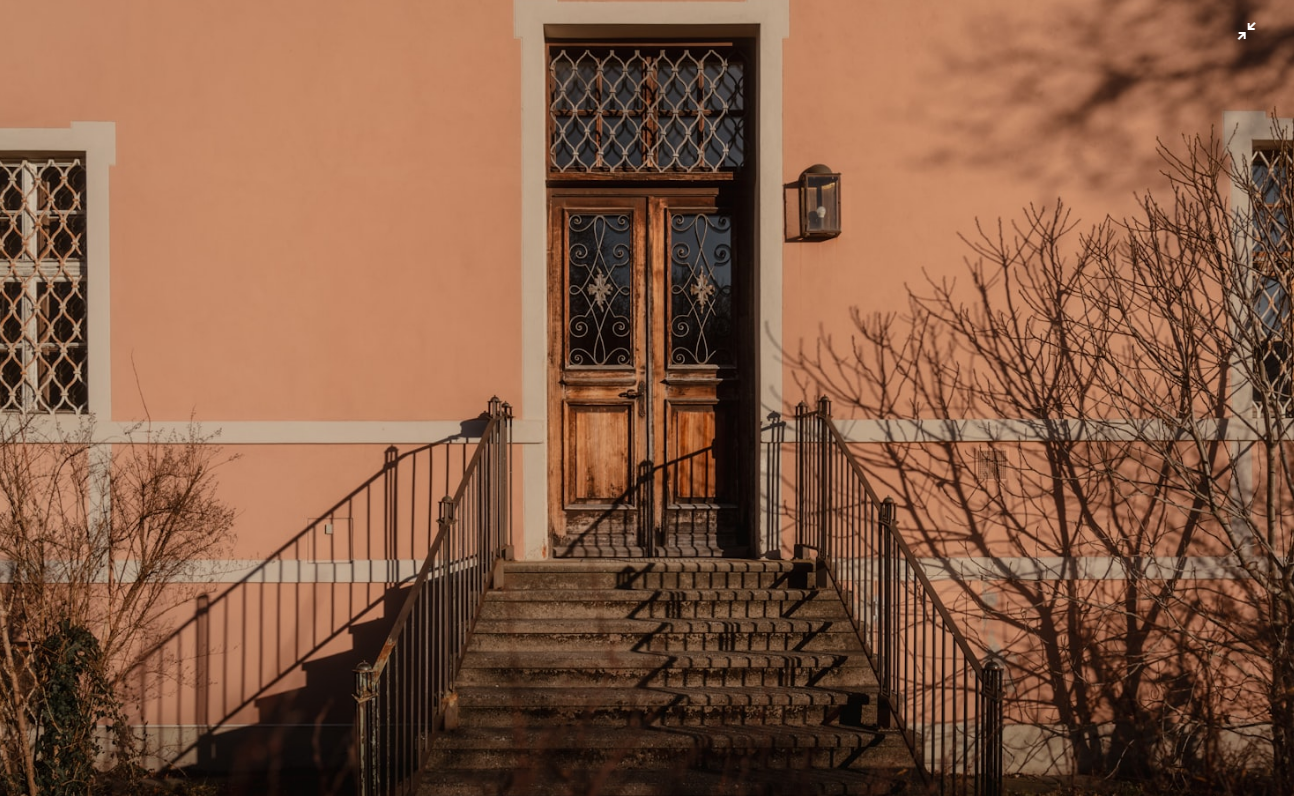click at bounding box center (647, 397) 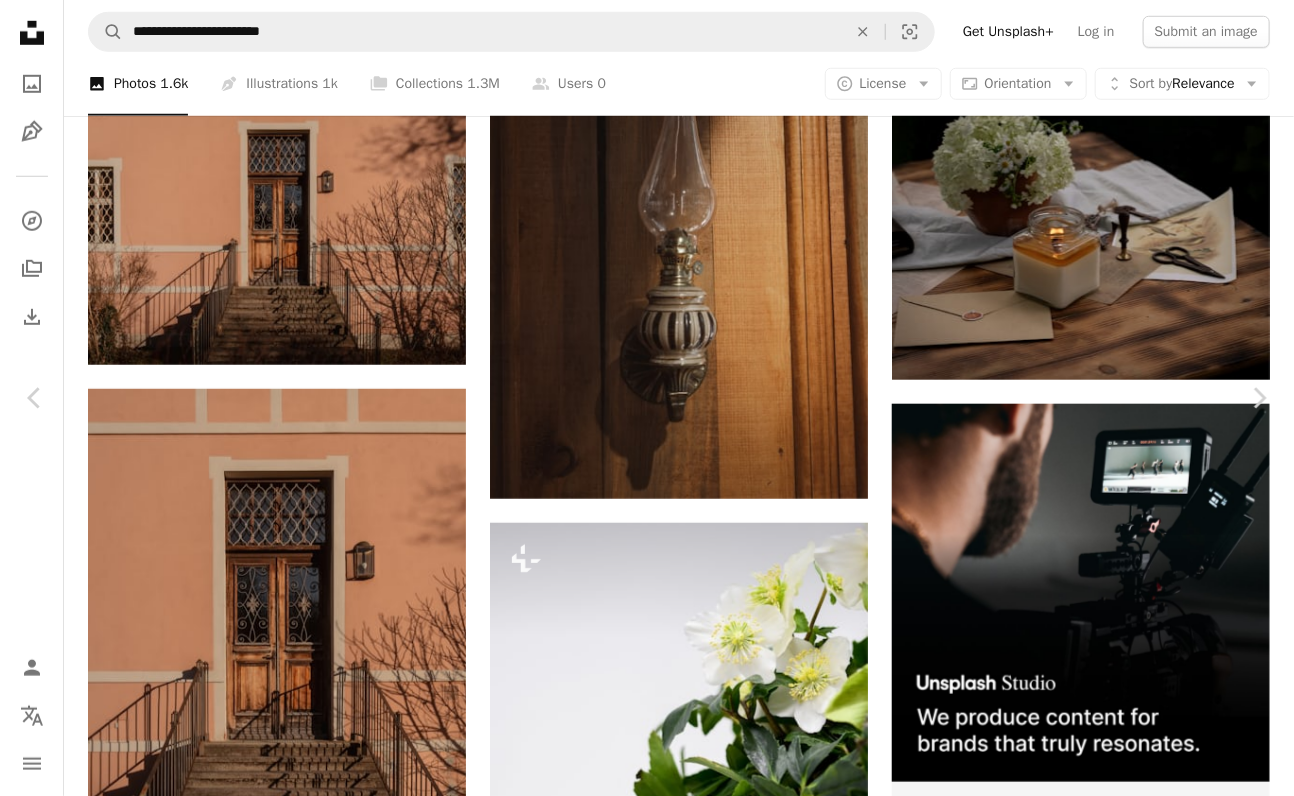 click on "An X shape" at bounding box center [20, 20] 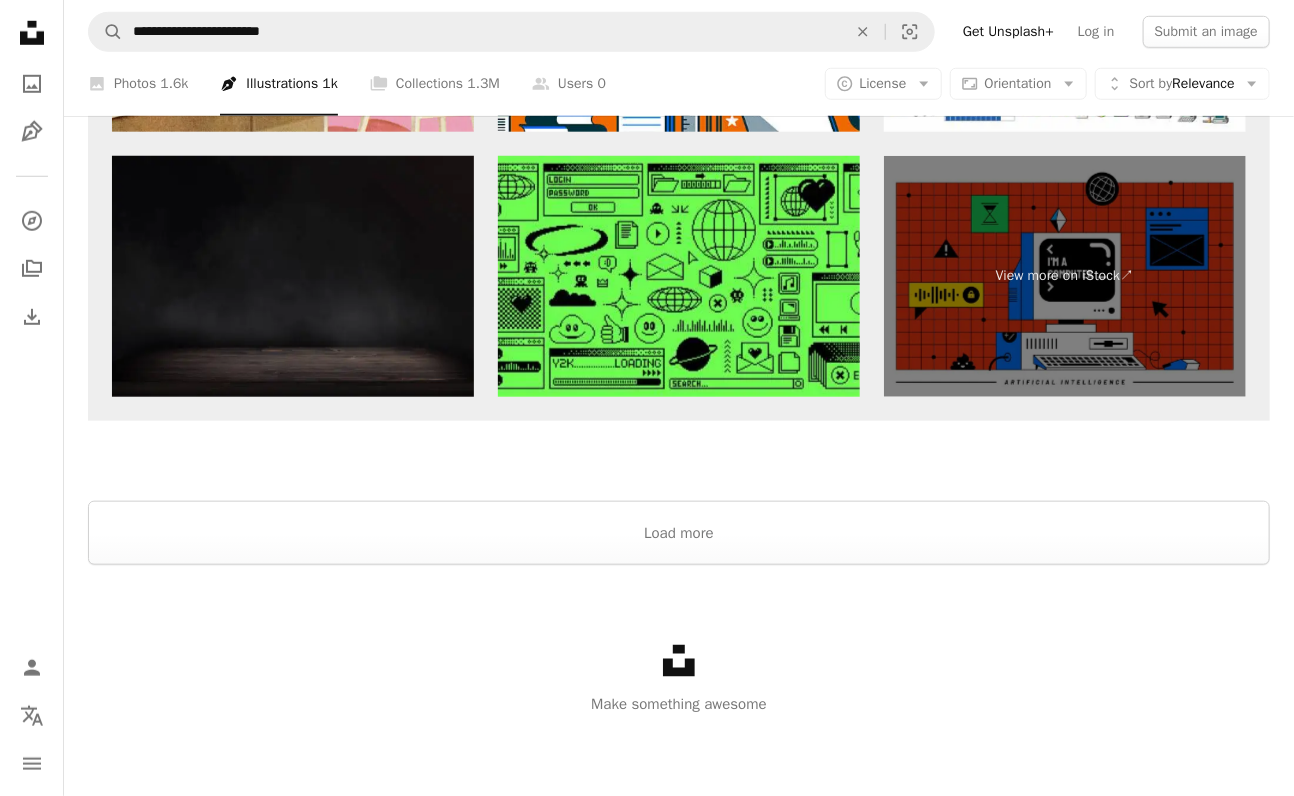 scroll, scrollTop: 1954, scrollLeft: 0, axis: vertical 